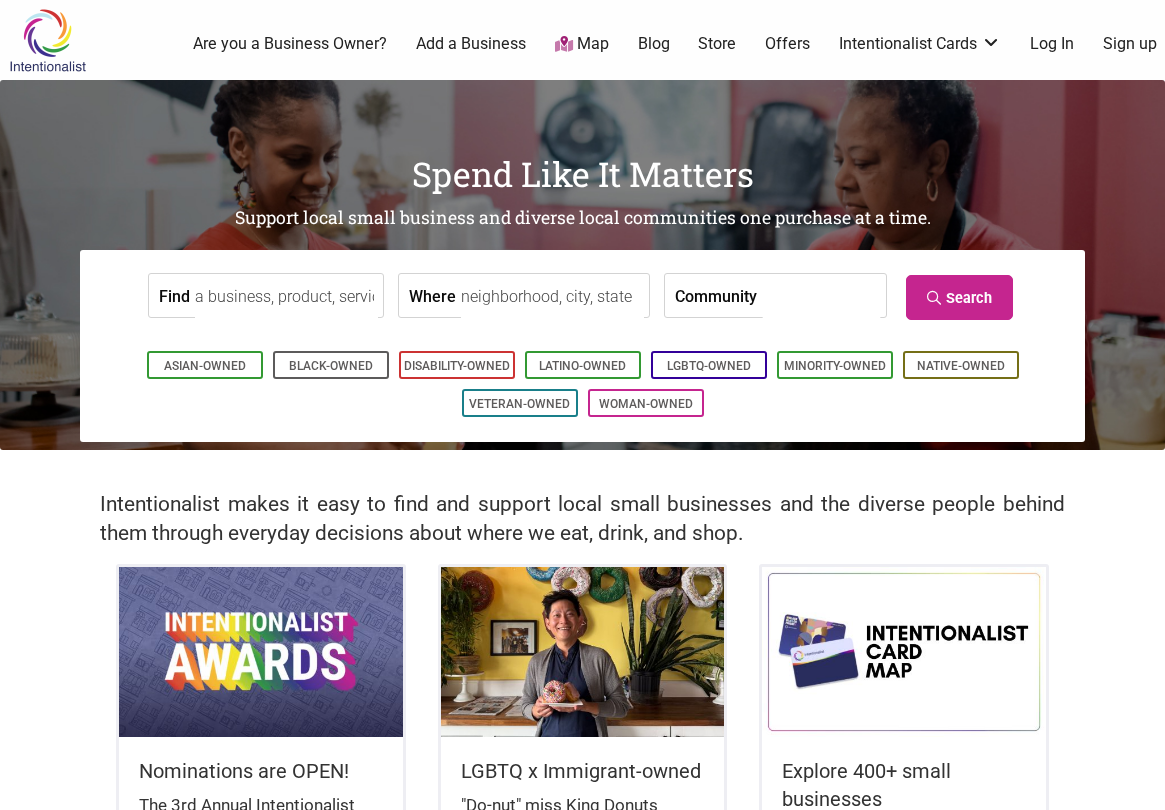 scroll, scrollTop: 0, scrollLeft: 0, axis: both 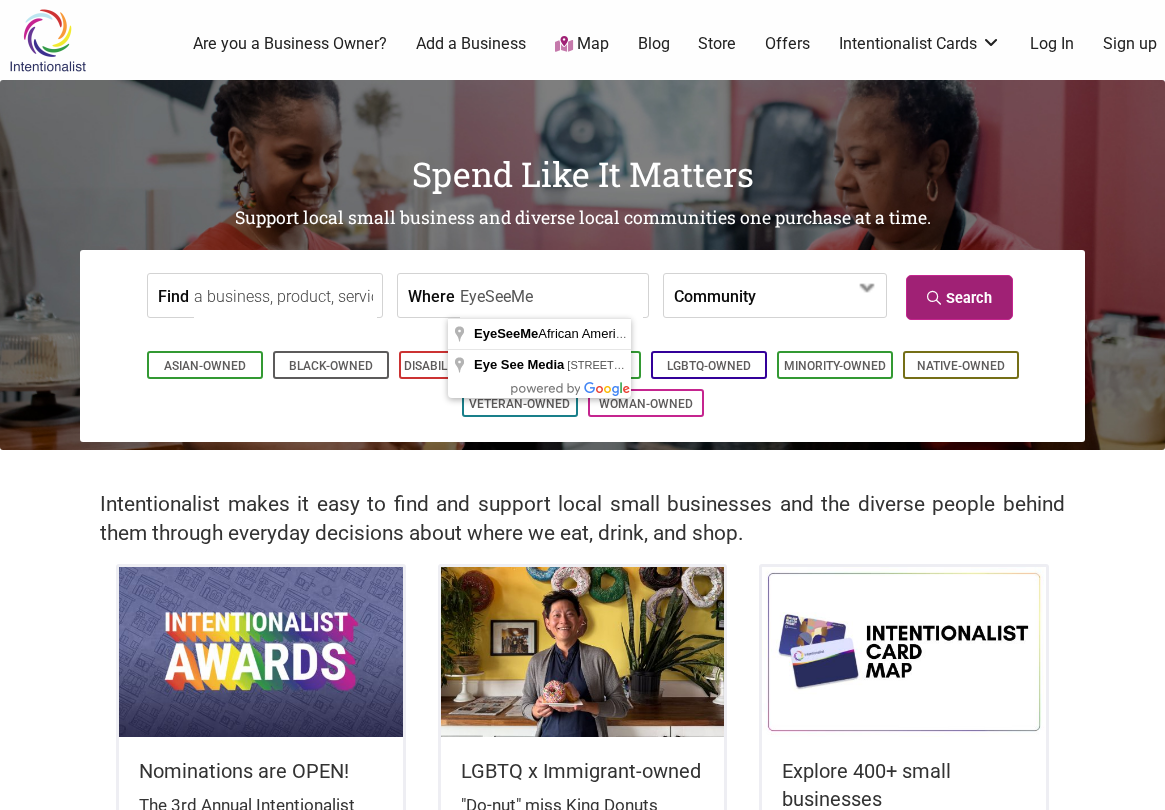type on "EyeSeeMe" 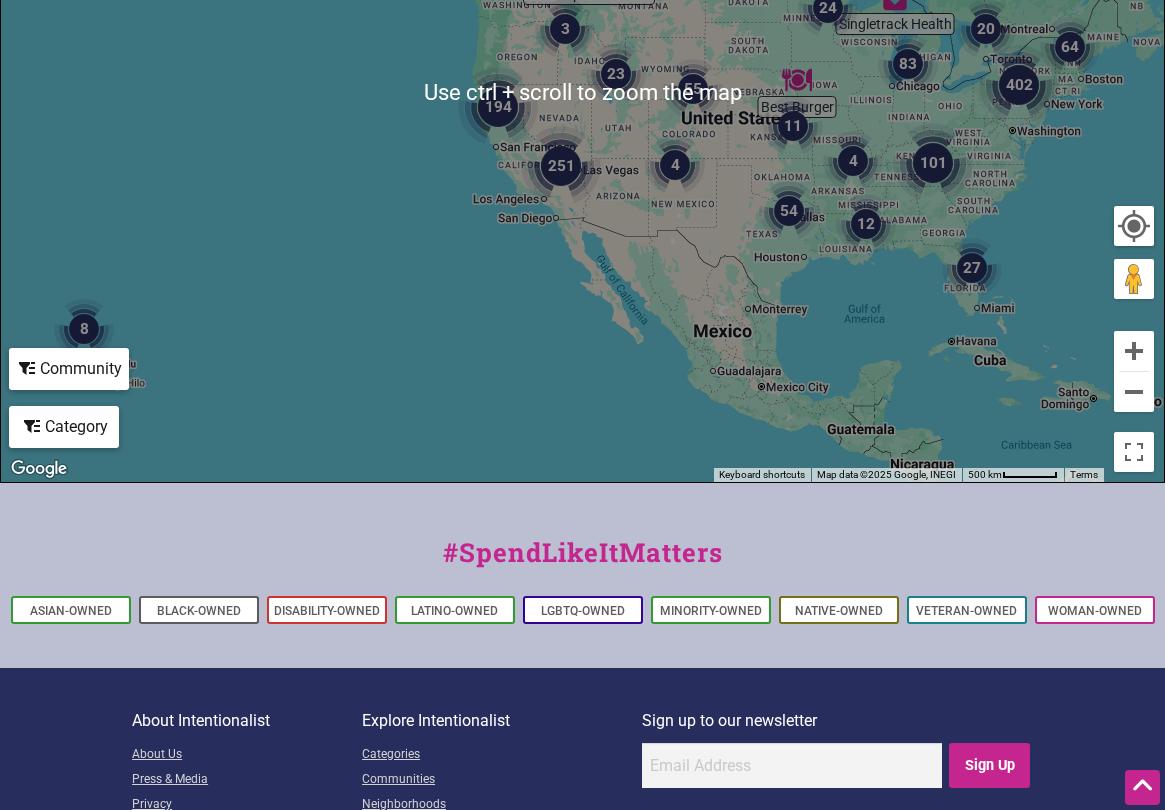scroll, scrollTop: 749, scrollLeft: 0, axis: vertical 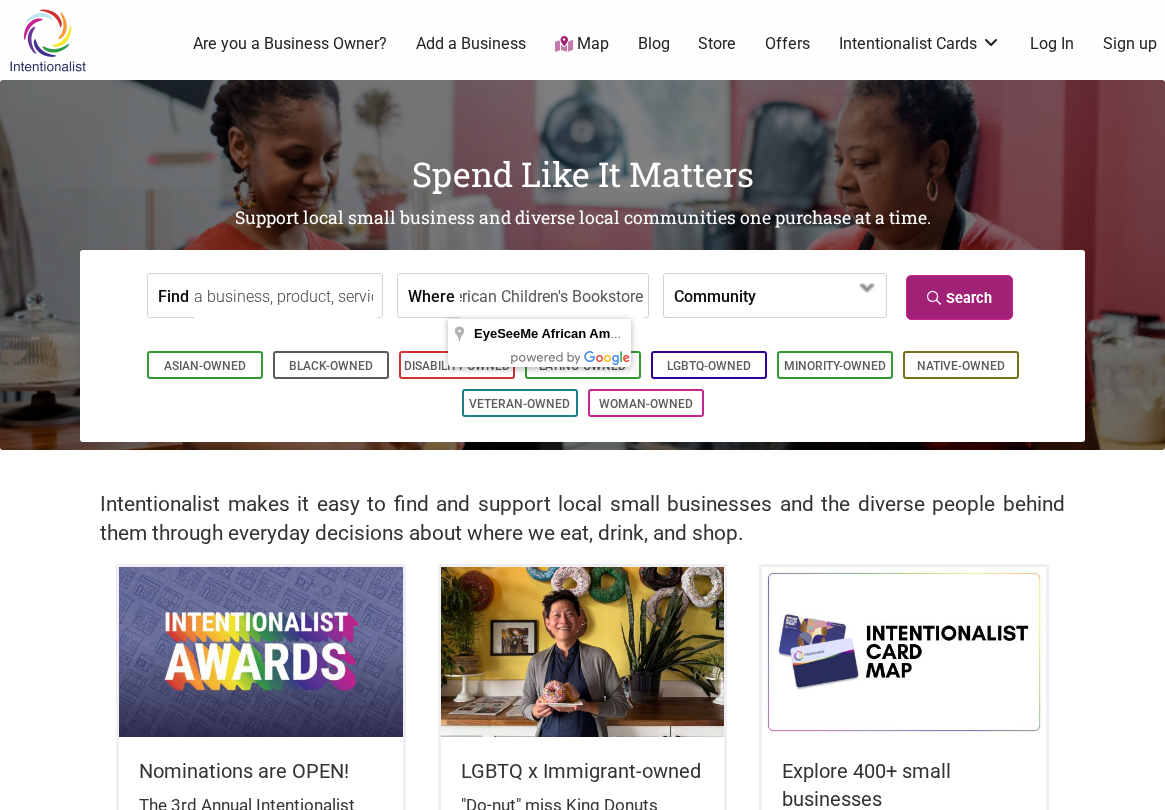 type on "EyeSeeMe African American Children's Bookstore" 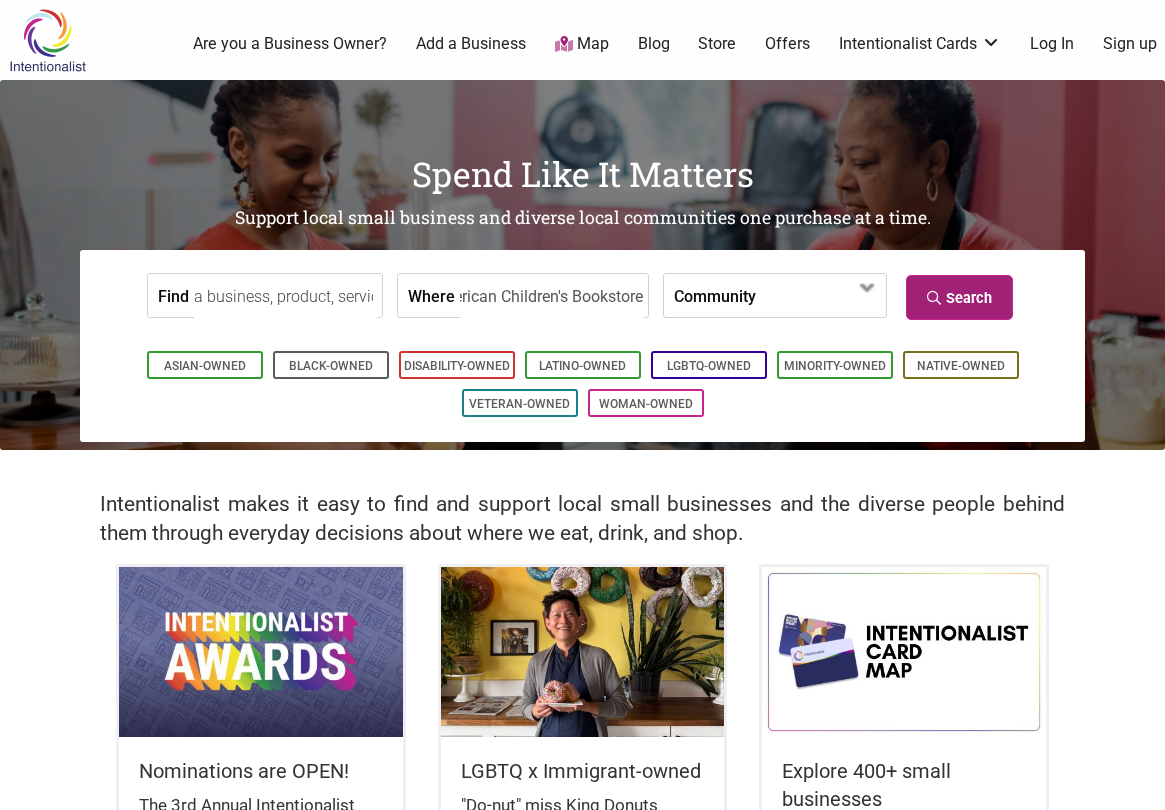 scroll, scrollTop: 0, scrollLeft: 0, axis: both 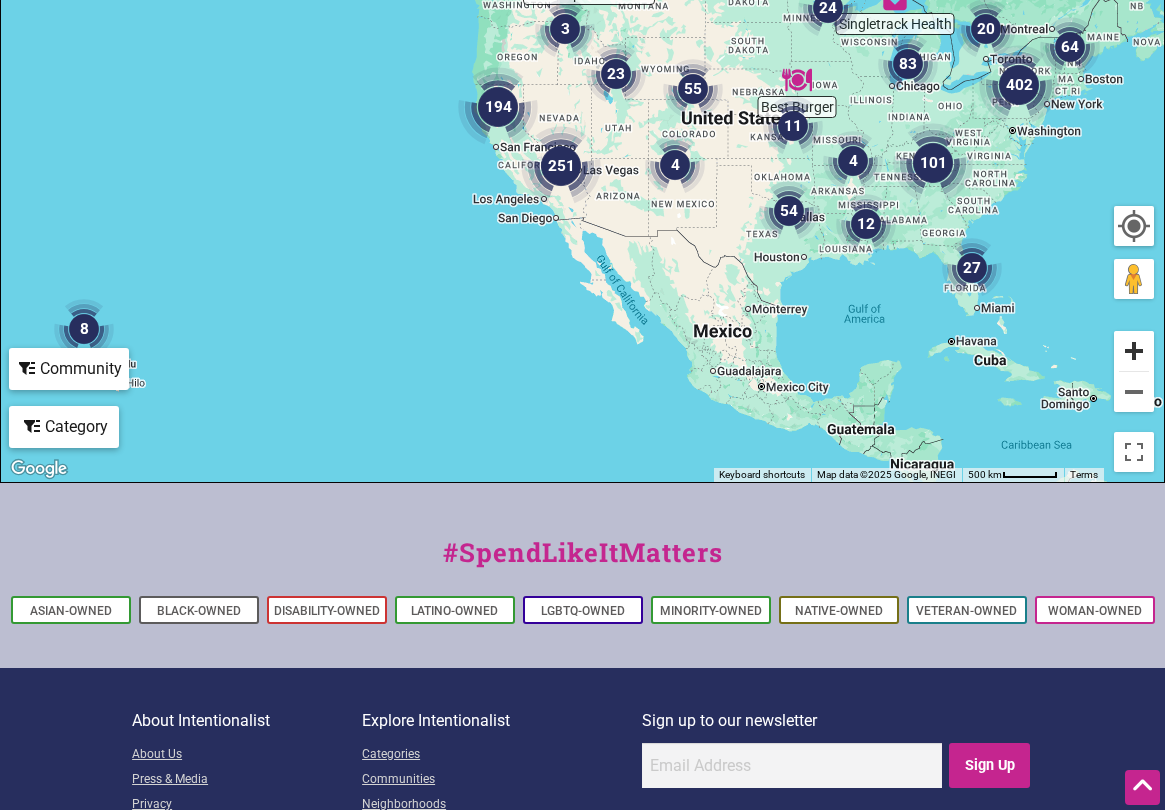 click at bounding box center (1134, 351) 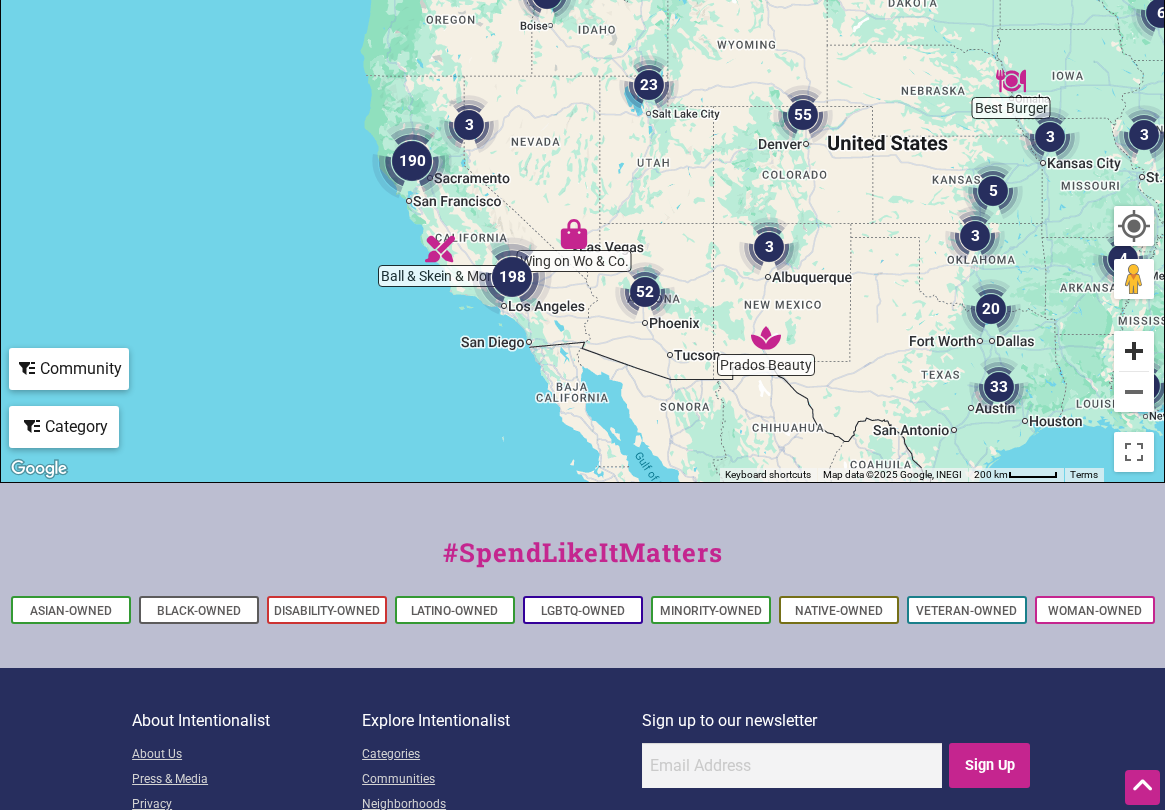 click at bounding box center (1134, 351) 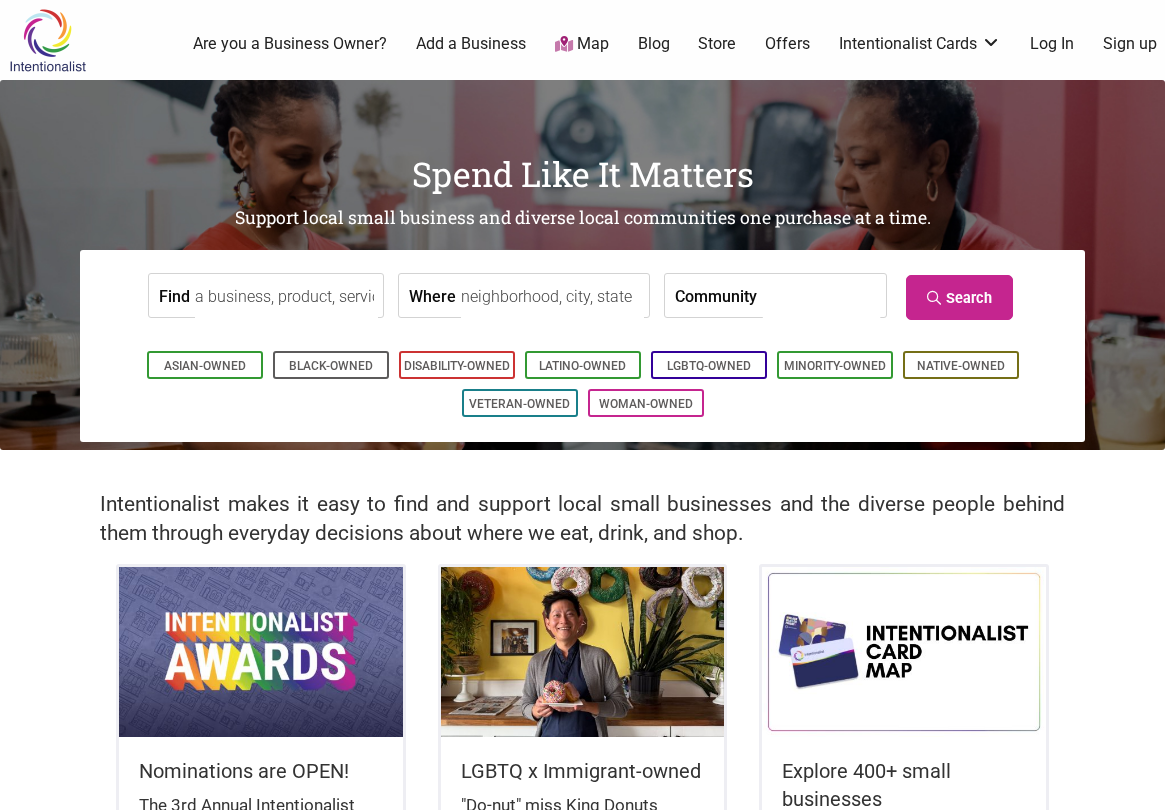 scroll, scrollTop: 0, scrollLeft: 0, axis: both 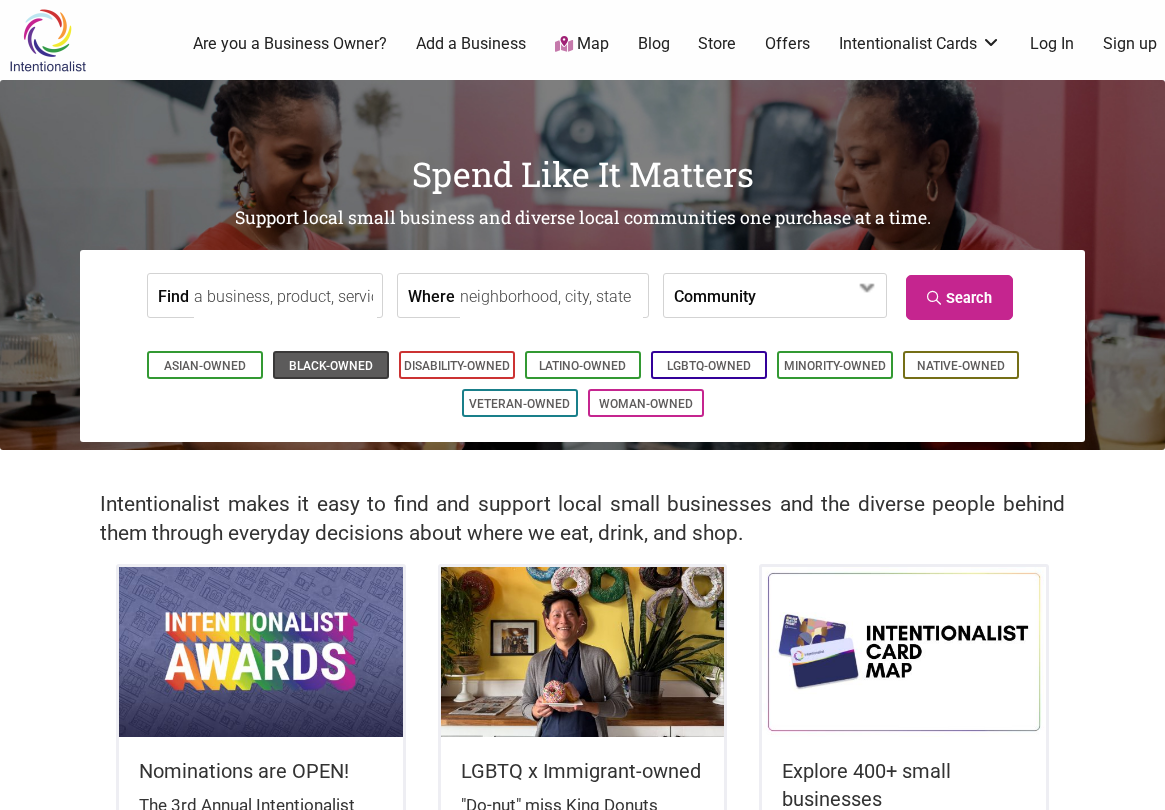 click on "Black-Owned" at bounding box center [331, 366] 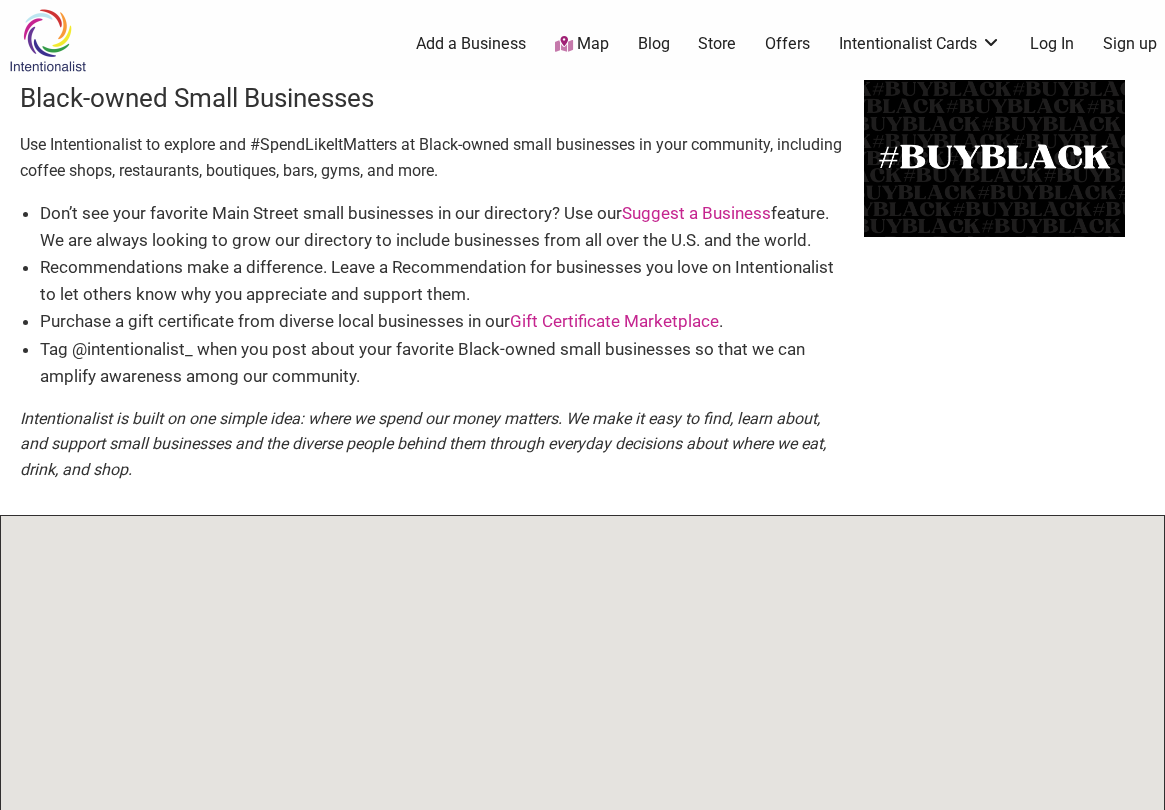 scroll, scrollTop: 0, scrollLeft: 0, axis: both 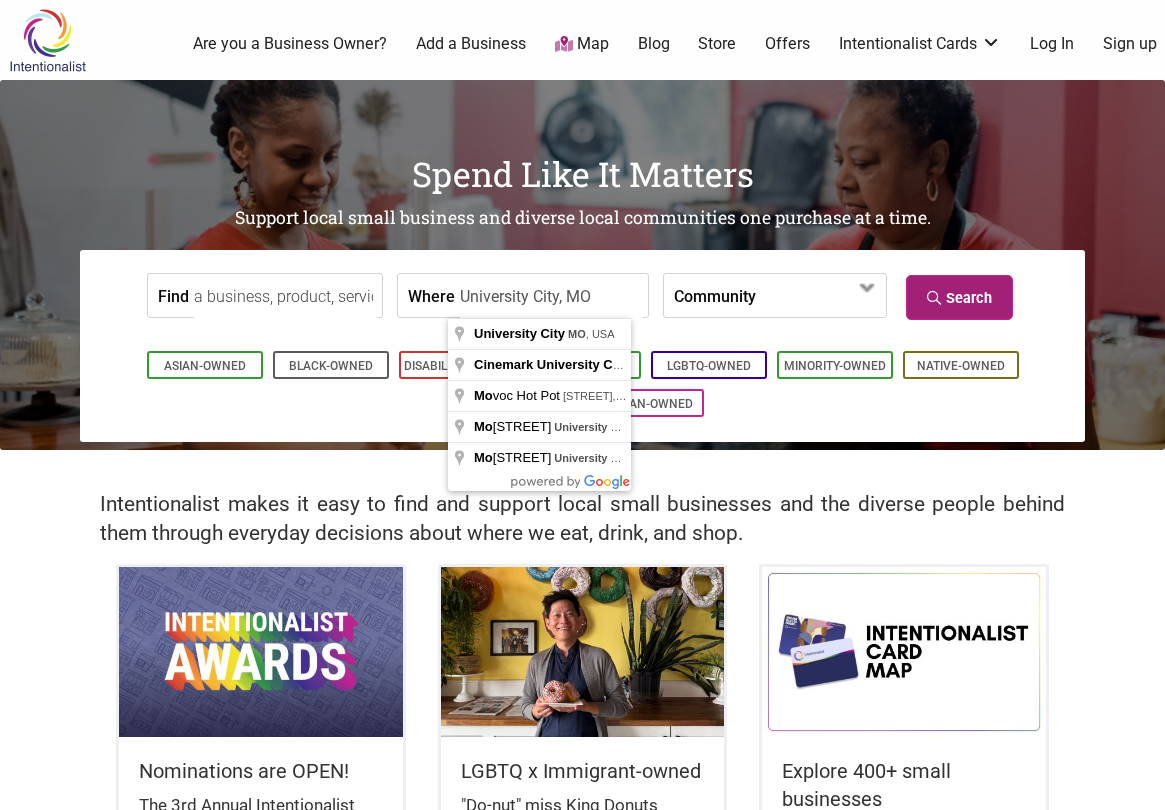 type on "University City, MO" 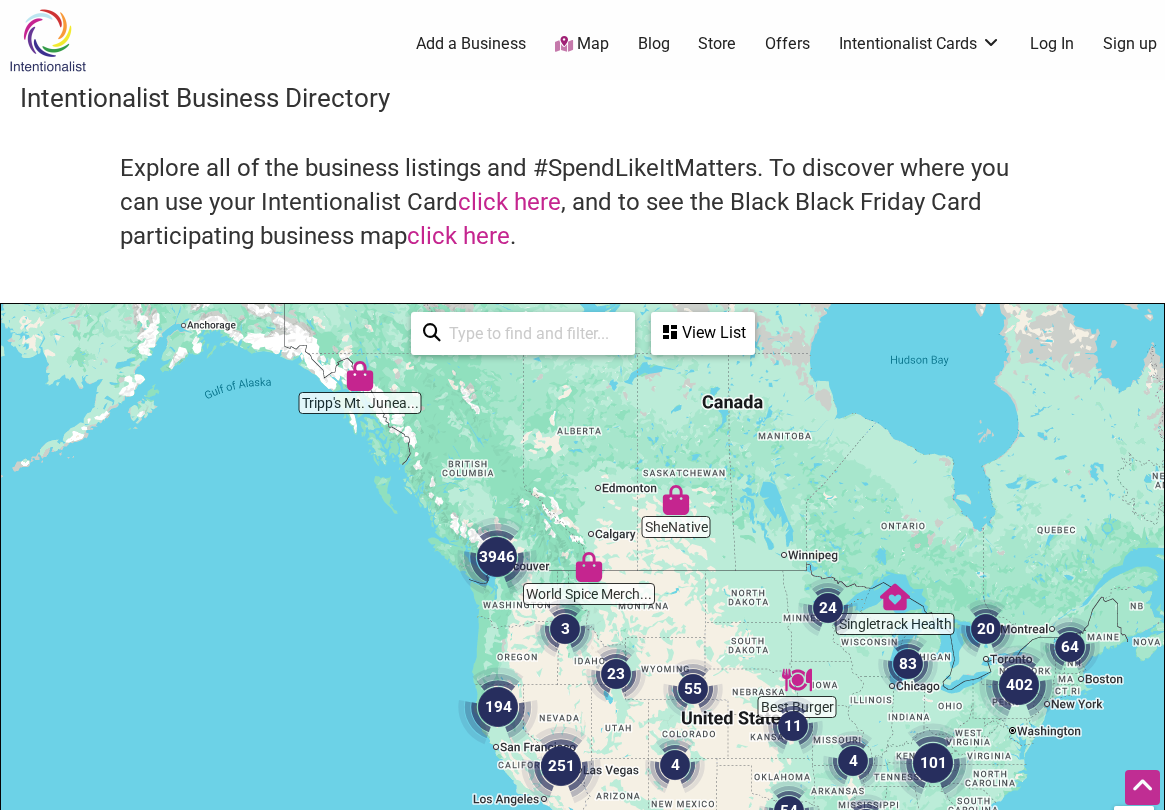 scroll, scrollTop: 600, scrollLeft: 0, axis: vertical 